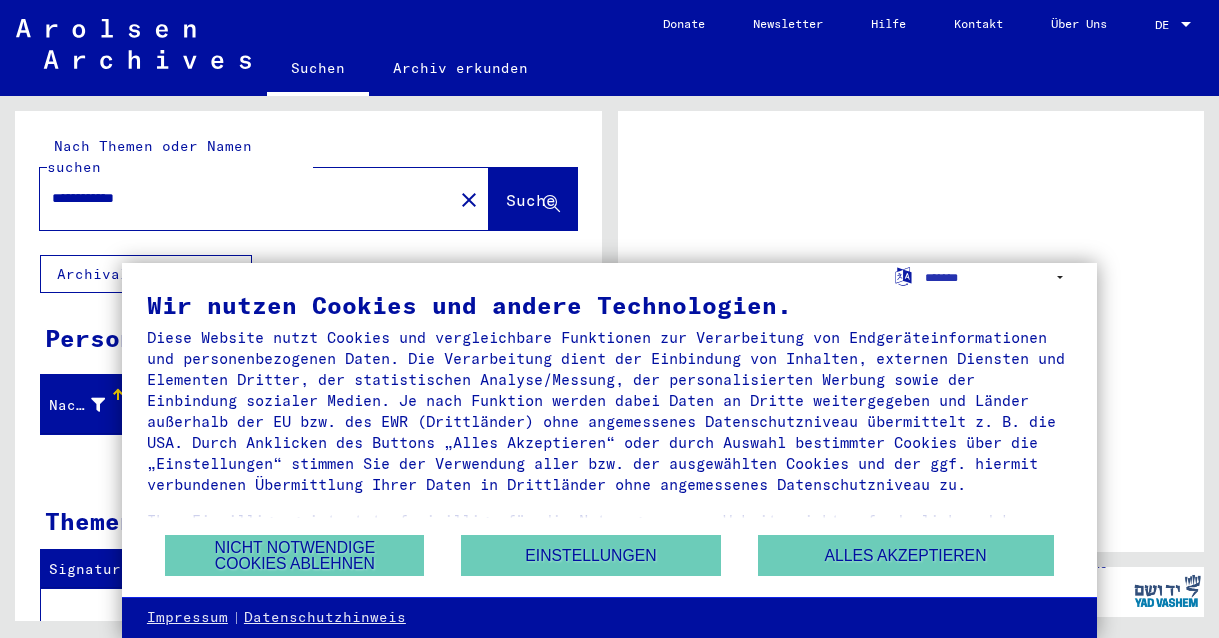 scroll, scrollTop: 0, scrollLeft: 0, axis: both 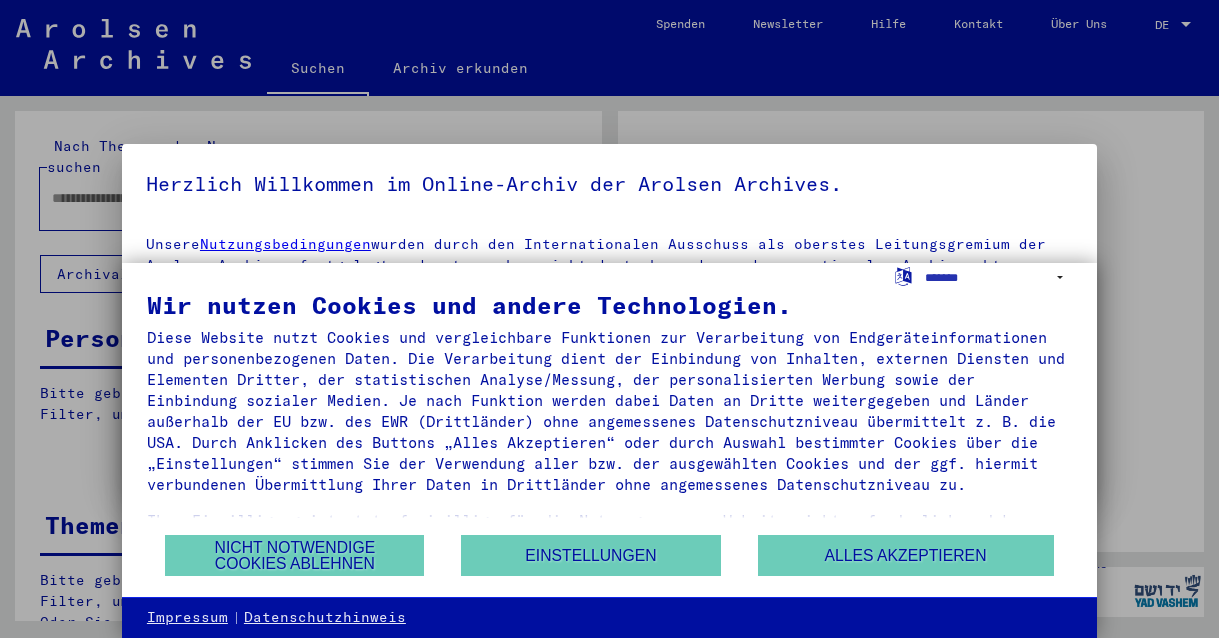 type on "**********" 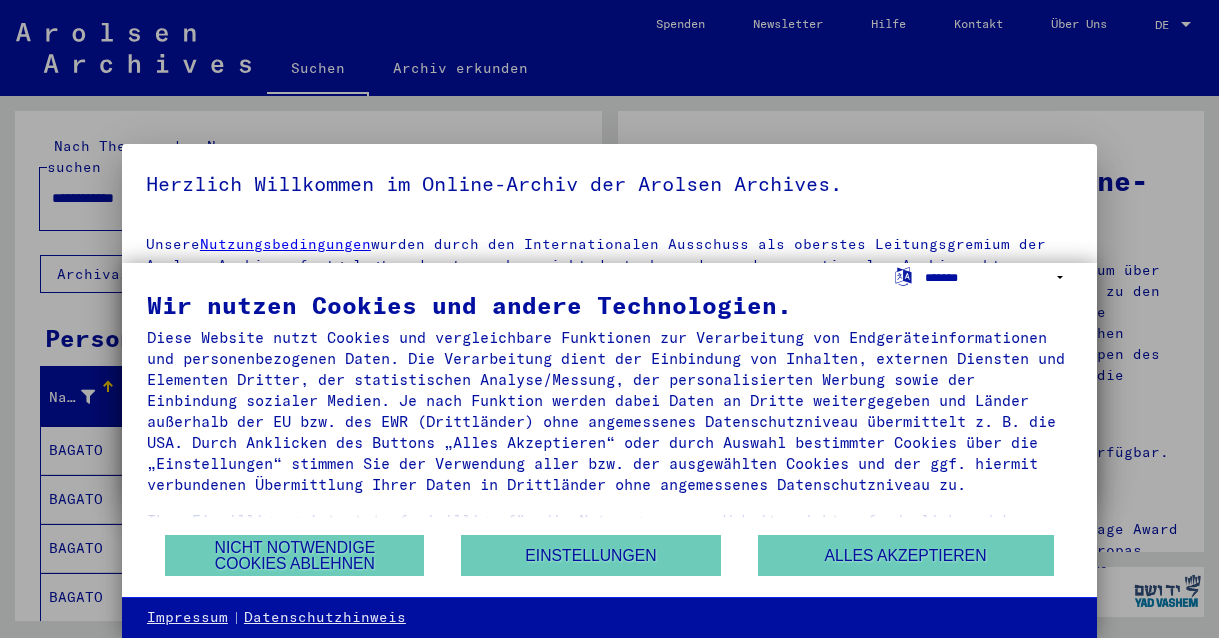 select on "*****" 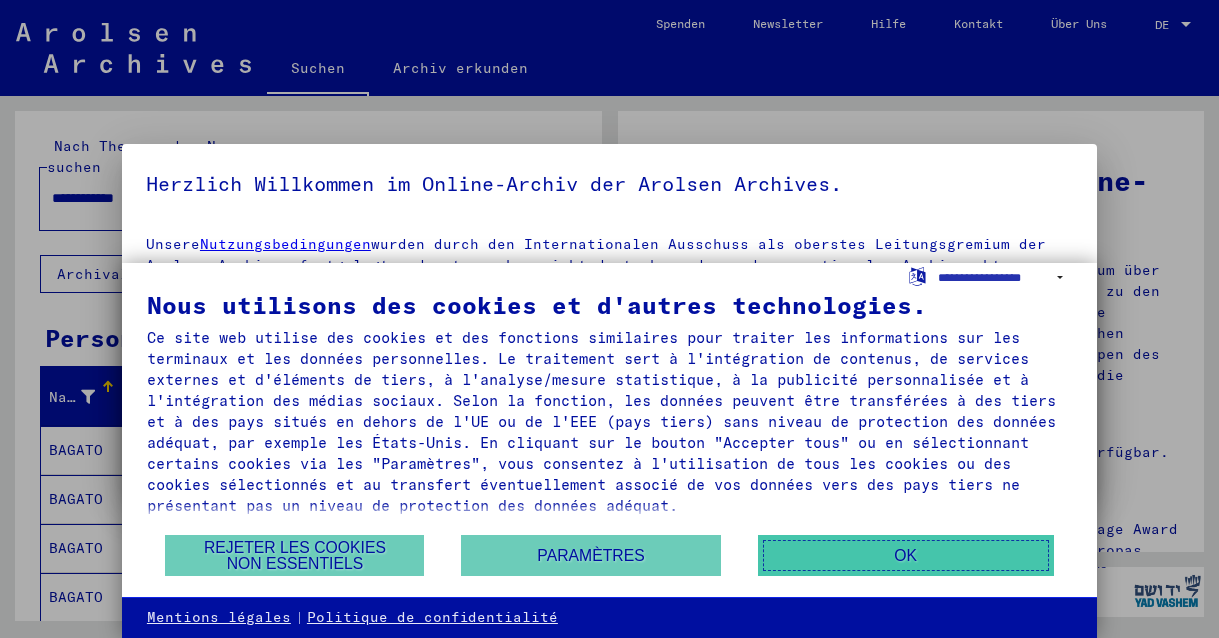 click on "OK" at bounding box center (906, 555) 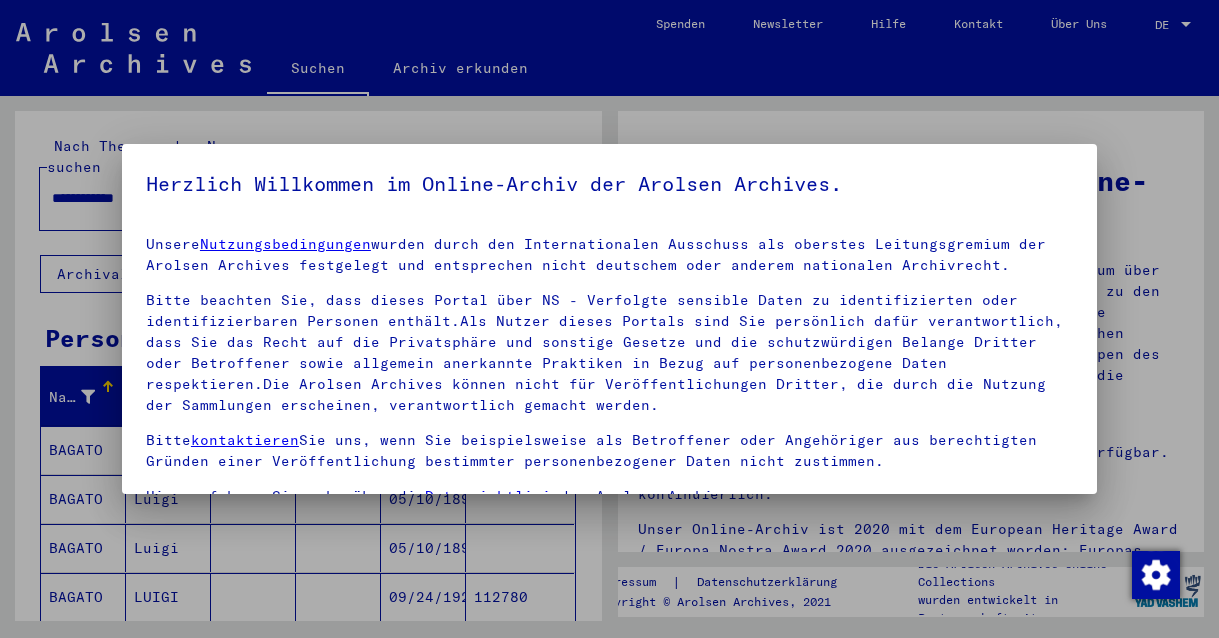 scroll, scrollTop: 132, scrollLeft: 0, axis: vertical 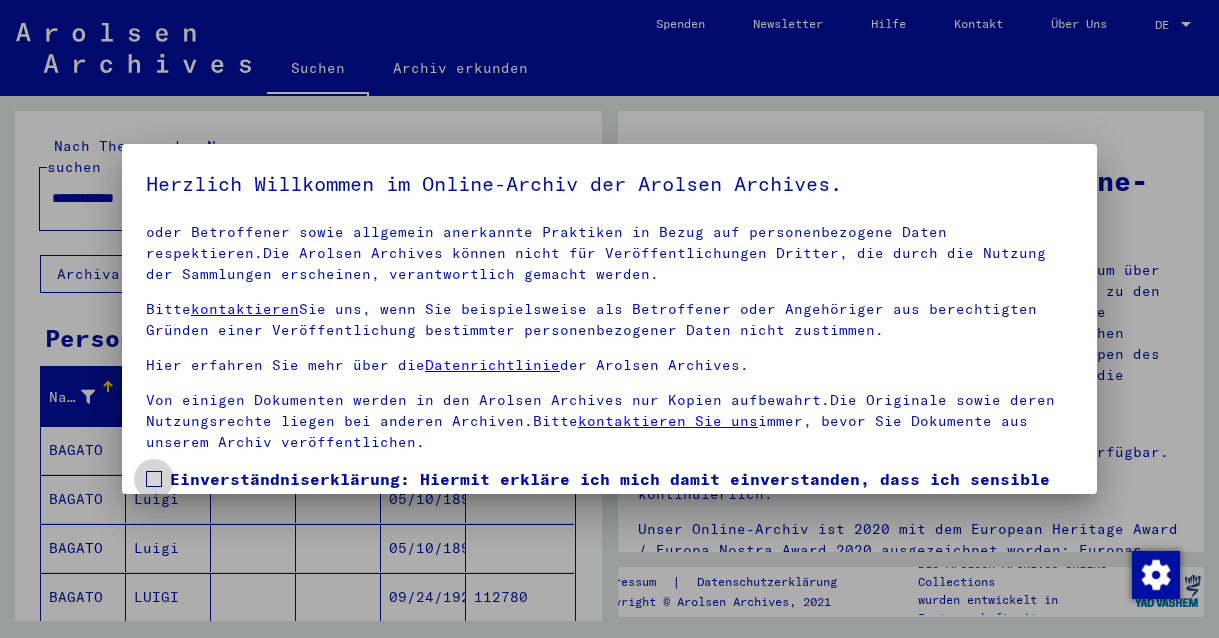 click at bounding box center (154, 479) 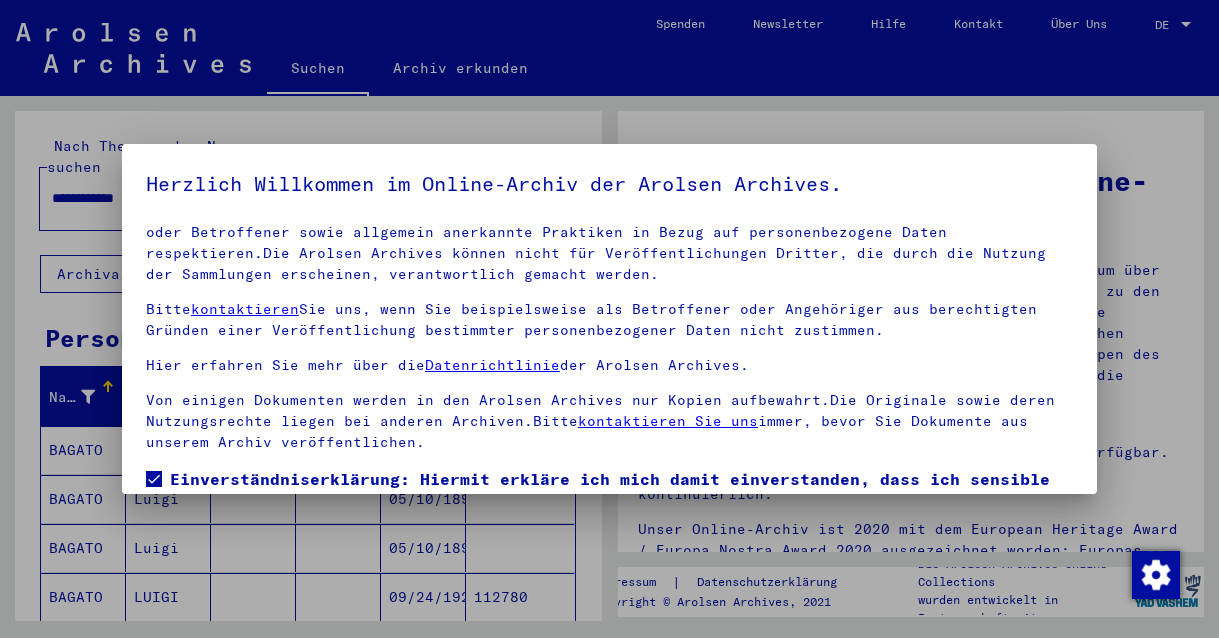 click at bounding box center [609, 319] 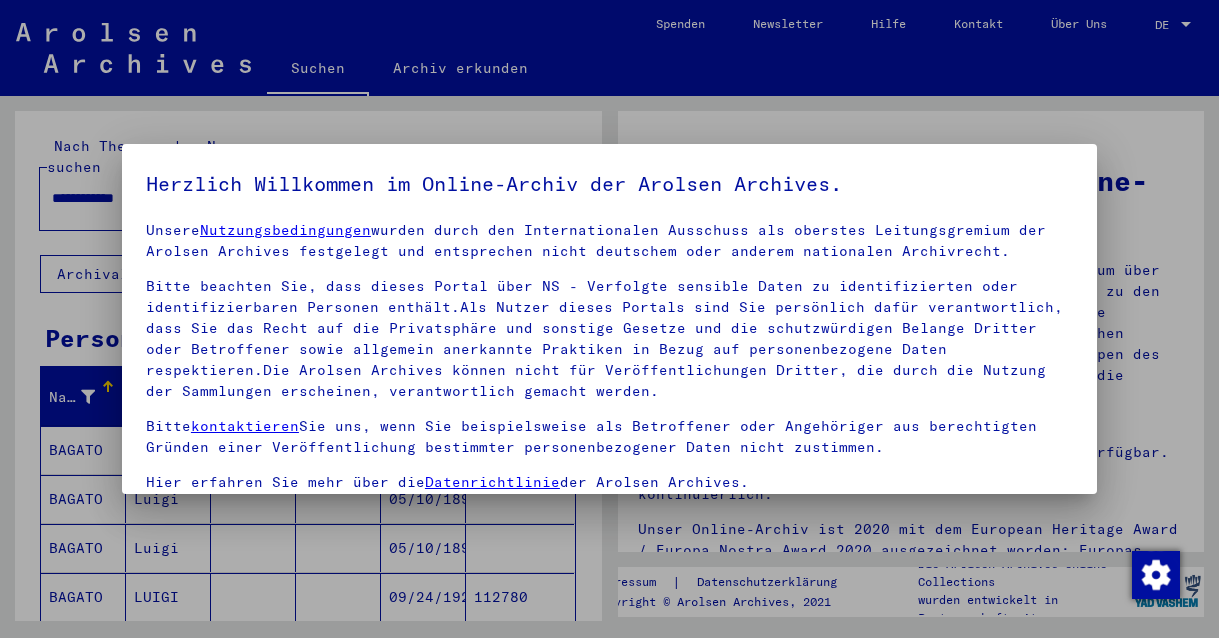 scroll, scrollTop: 132, scrollLeft: 0, axis: vertical 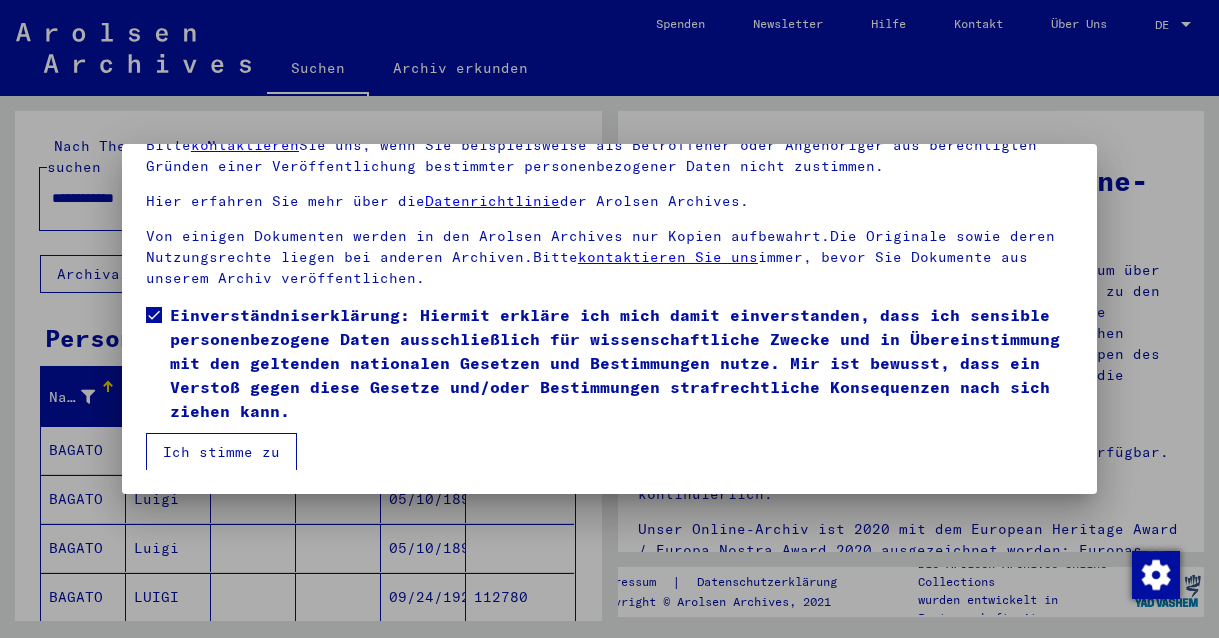 click on "Ich stimme zu" at bounding box center [221, 452] 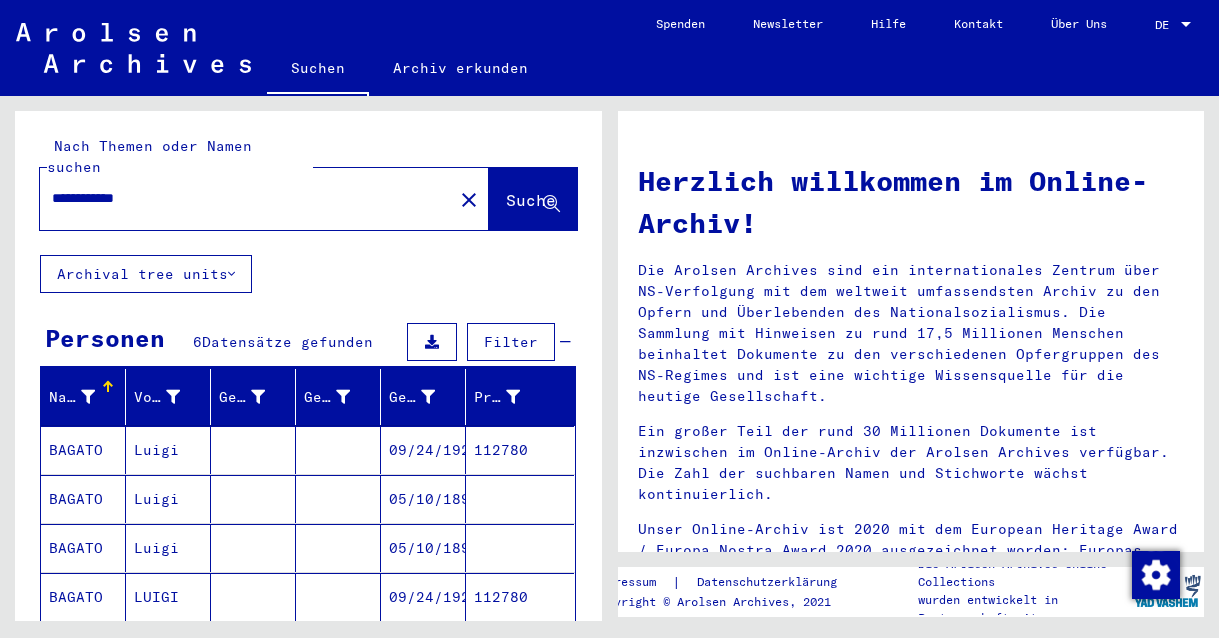 click on "09/24/1924" at bounding box center [423, 499] 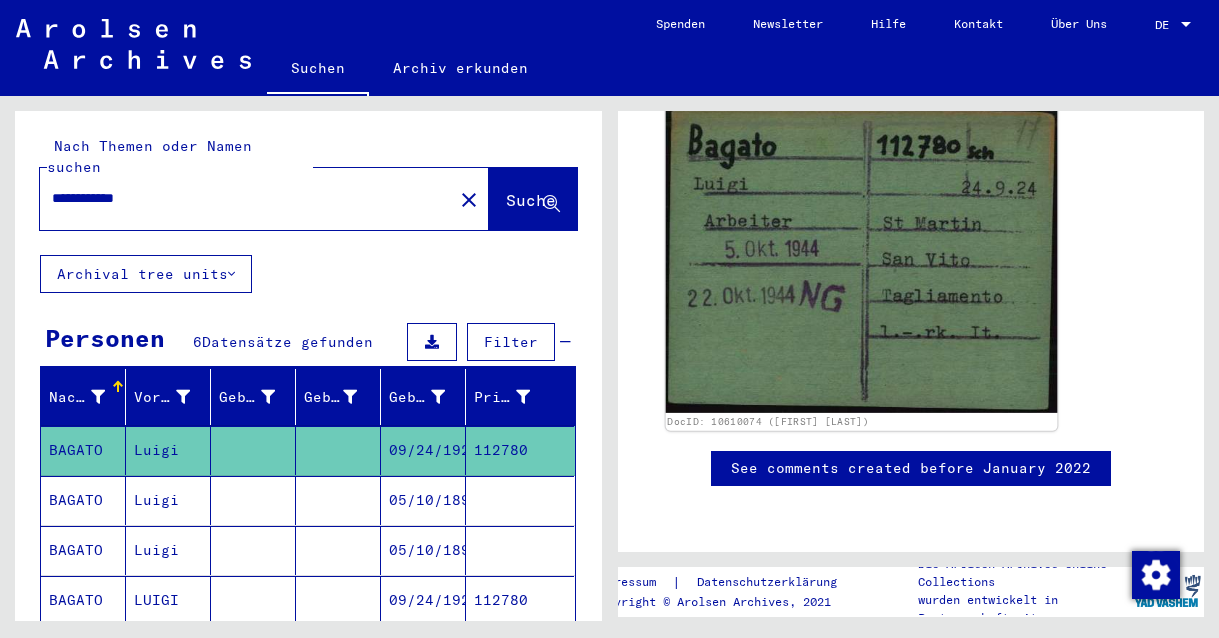 scroll, scrollTop: 330, scrollLeft: 0, axis: vertical 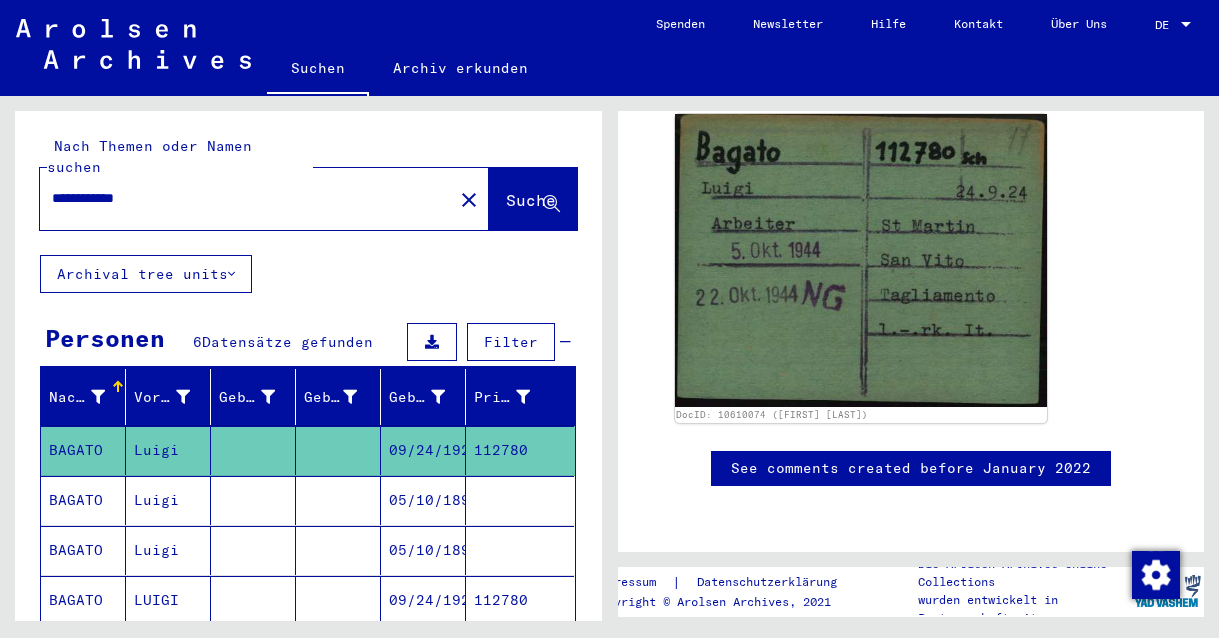 click on "09/24/1924" at bounding box center [423, 650] 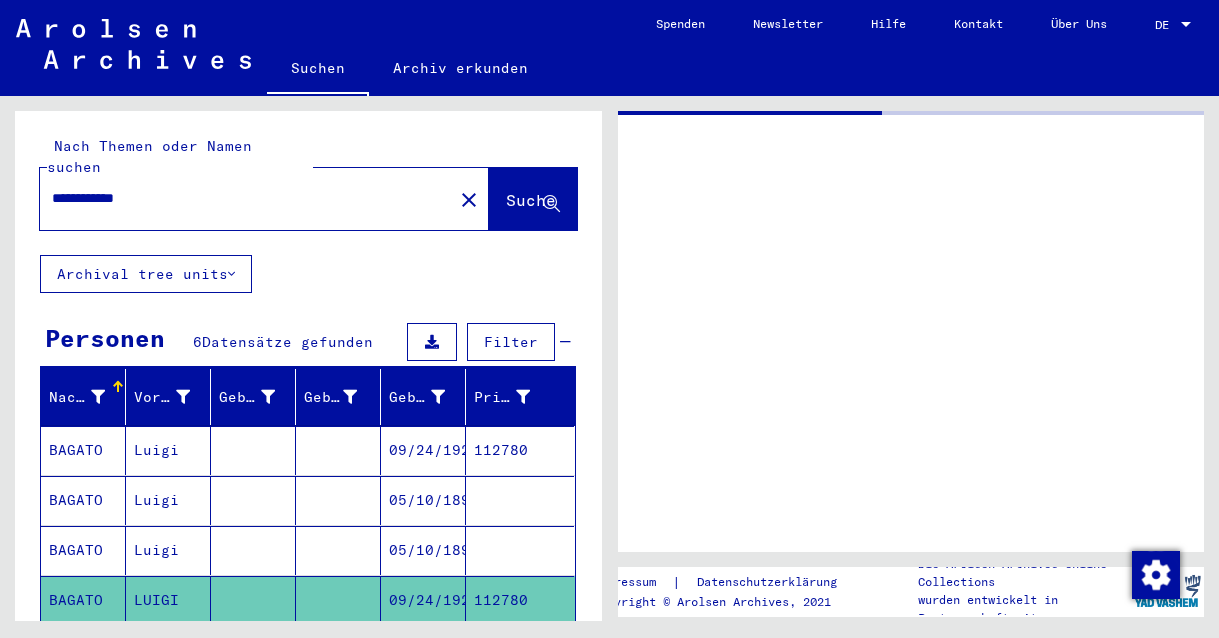 scroll, scrollTop: 0, scrollLeft: 0, axis: both 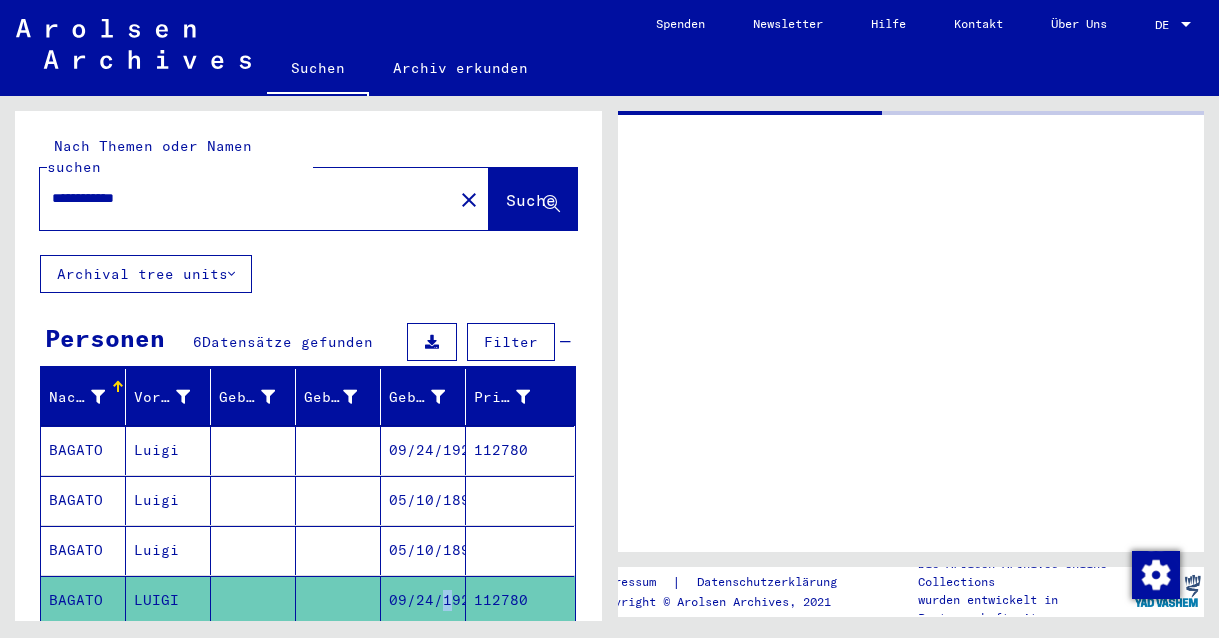 click on "09/24/1924" 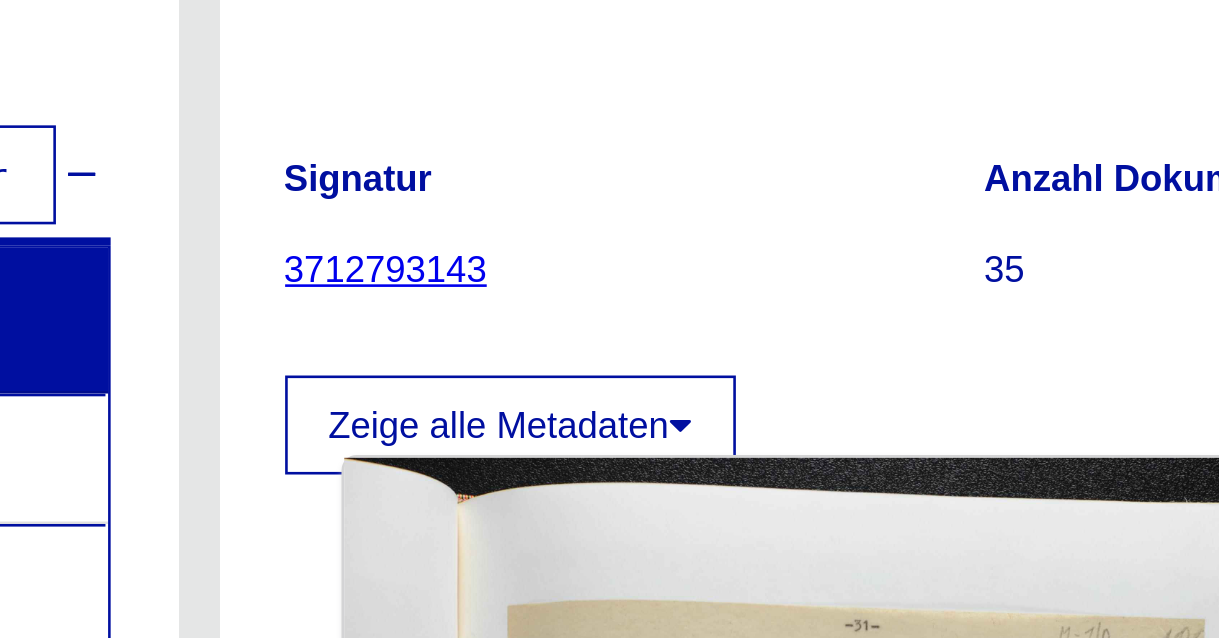 scroll, scrollTop: 47, scrollLeft: 0, axis: vertical 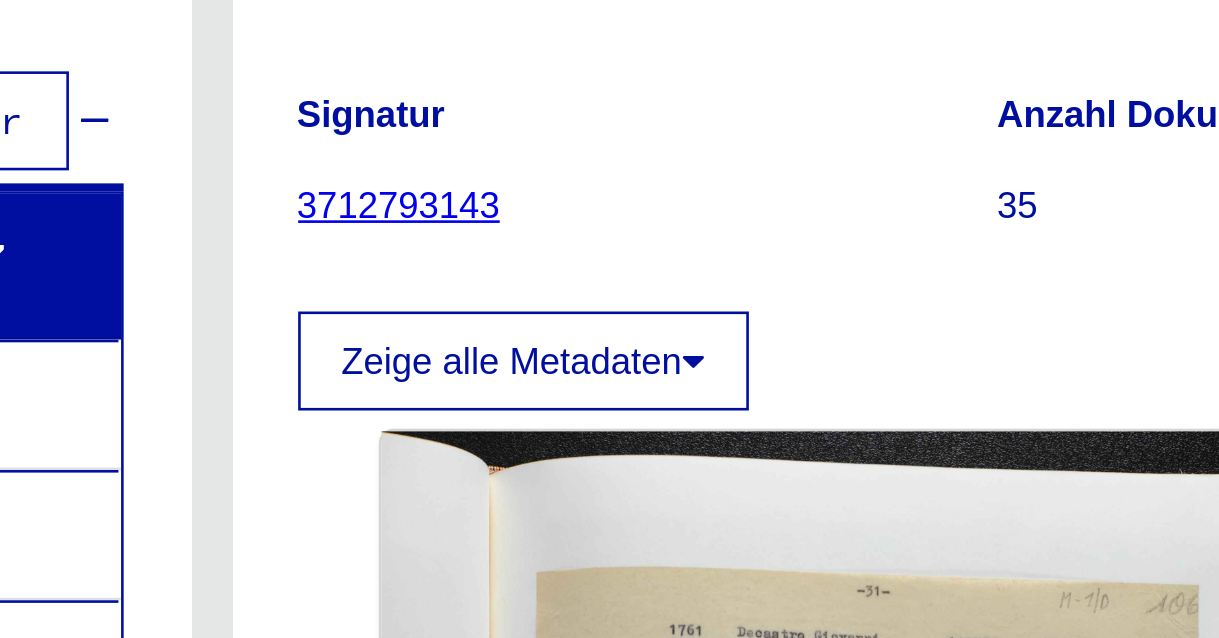 click on "3712793143" 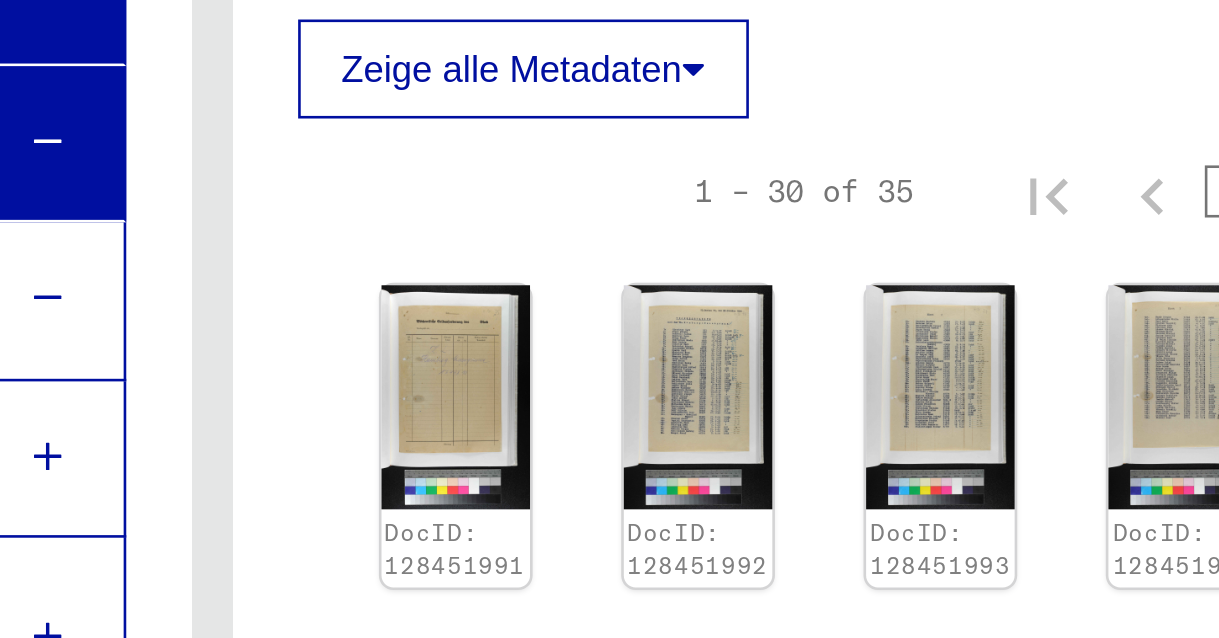 scroll, scrollTop: 163, scrollLeft: 0, axis: vertical 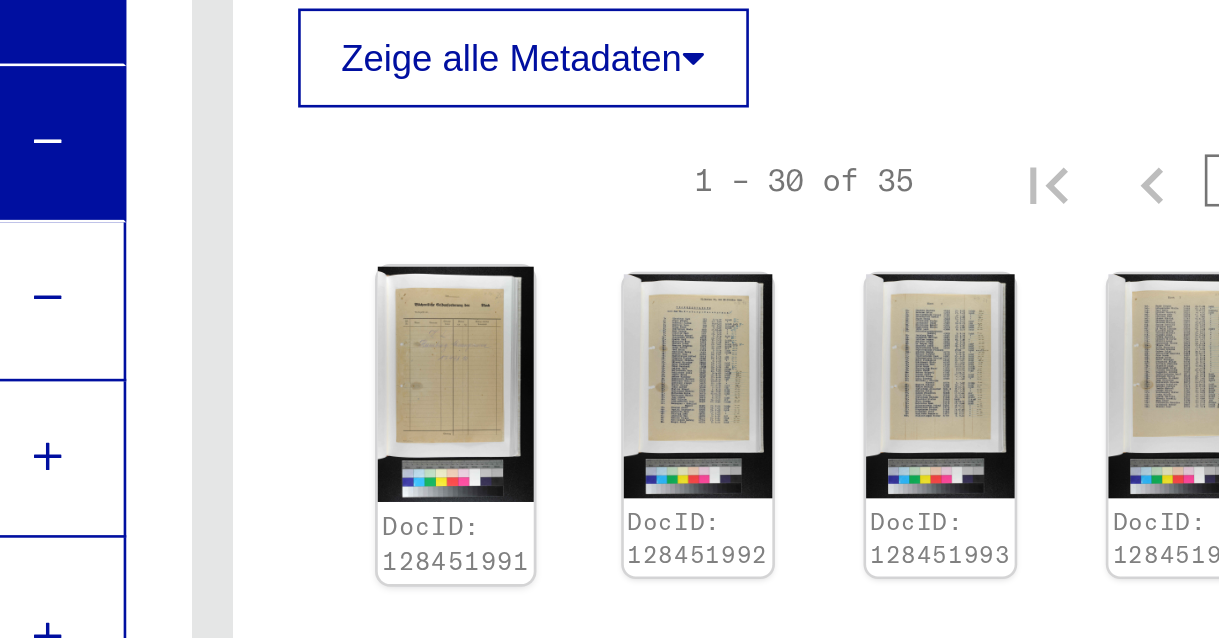 click 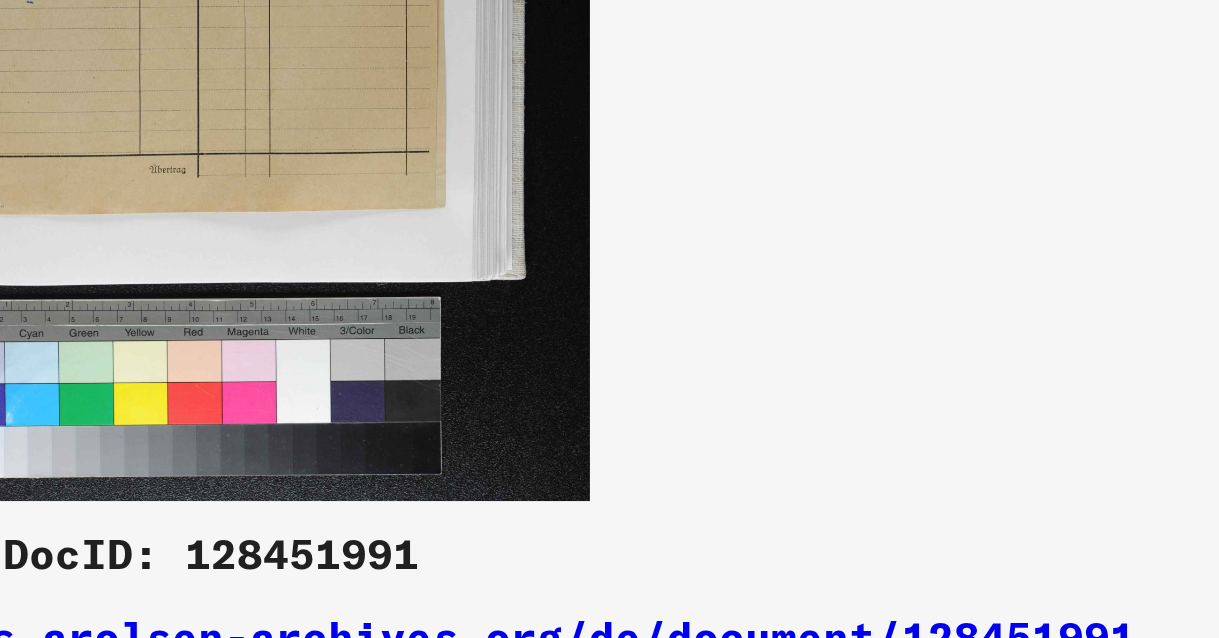 click at bounding box center [609, 269] 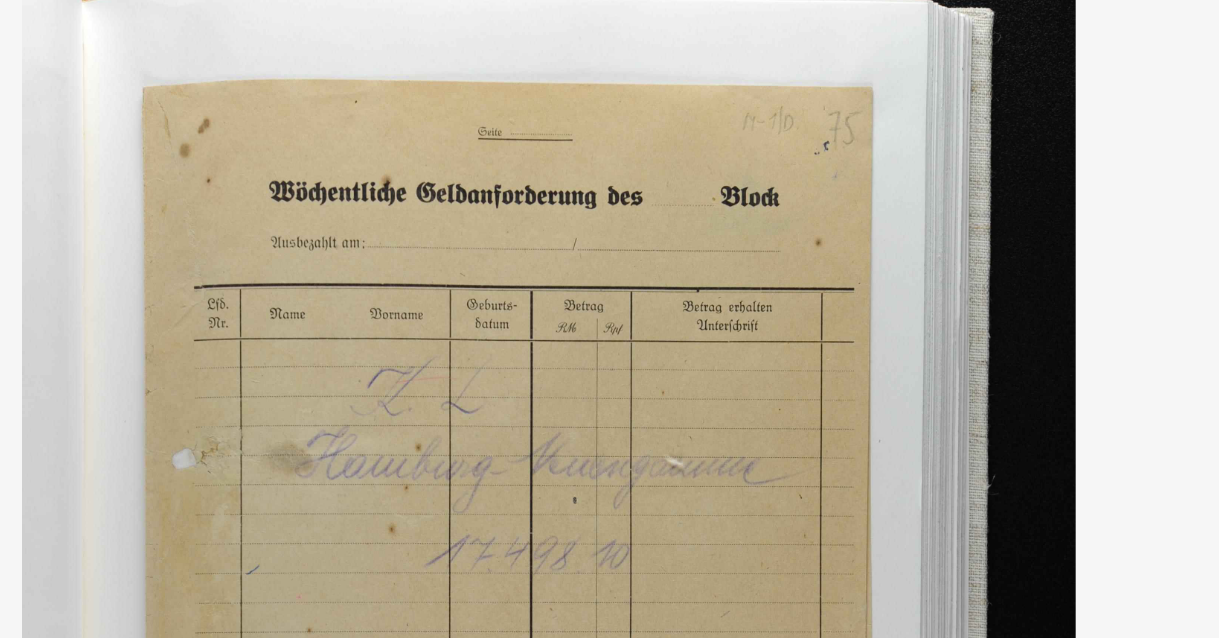 click at bounding box center (609, 269) 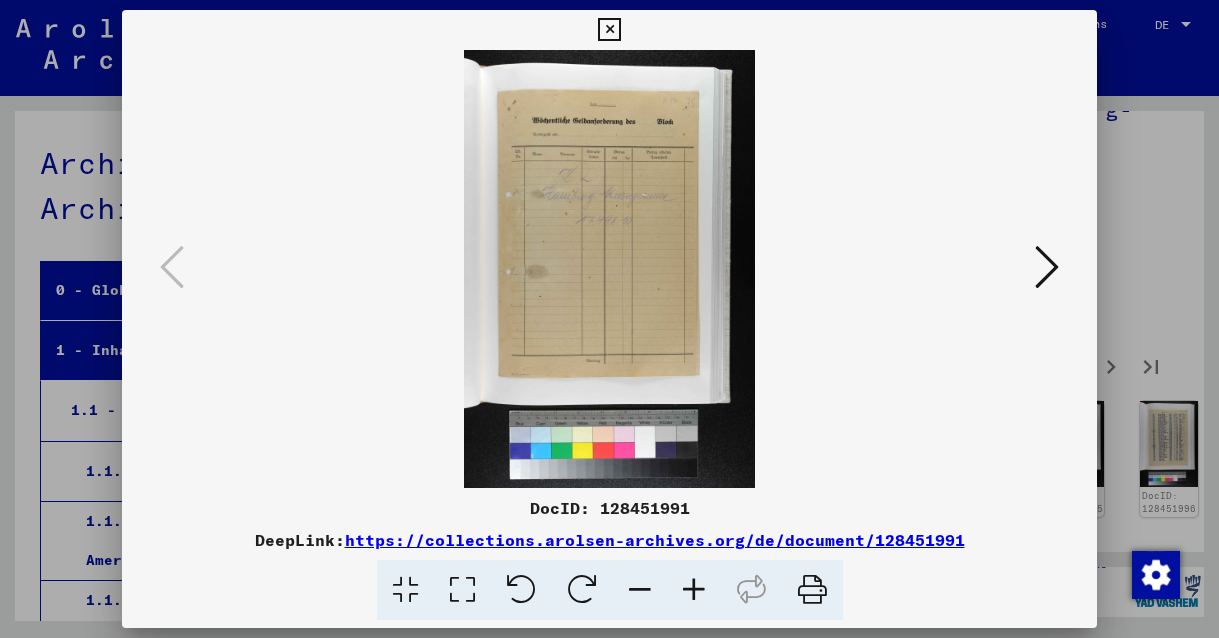 click at bounding box center (1047, 267) 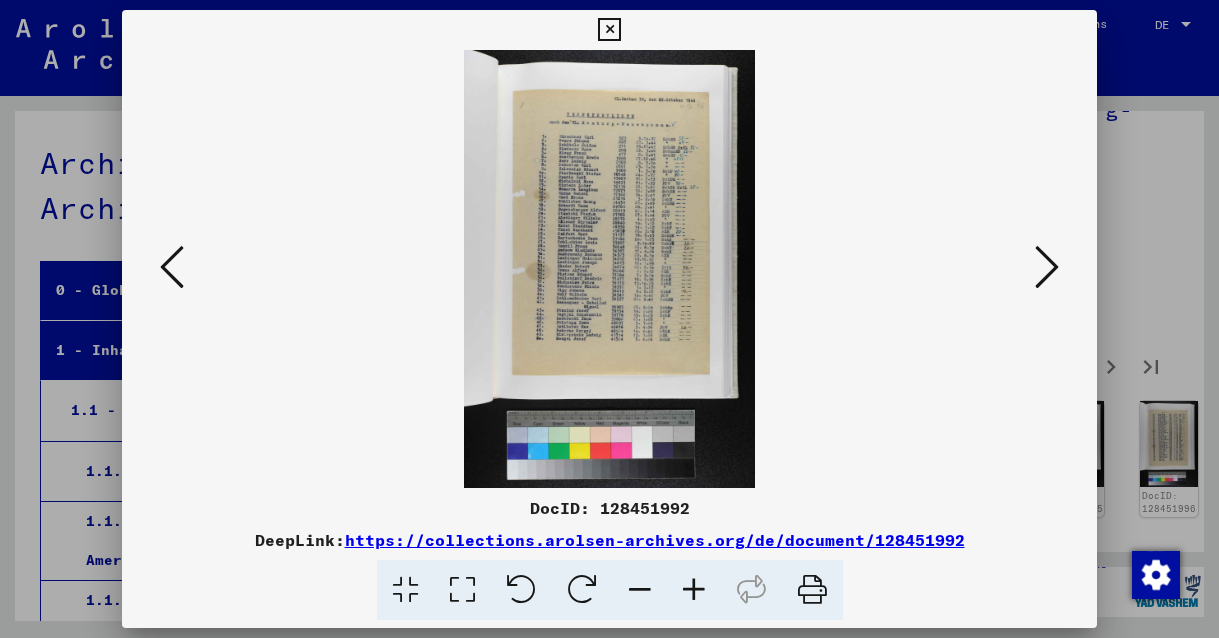 click at bounding box center [609, 269] 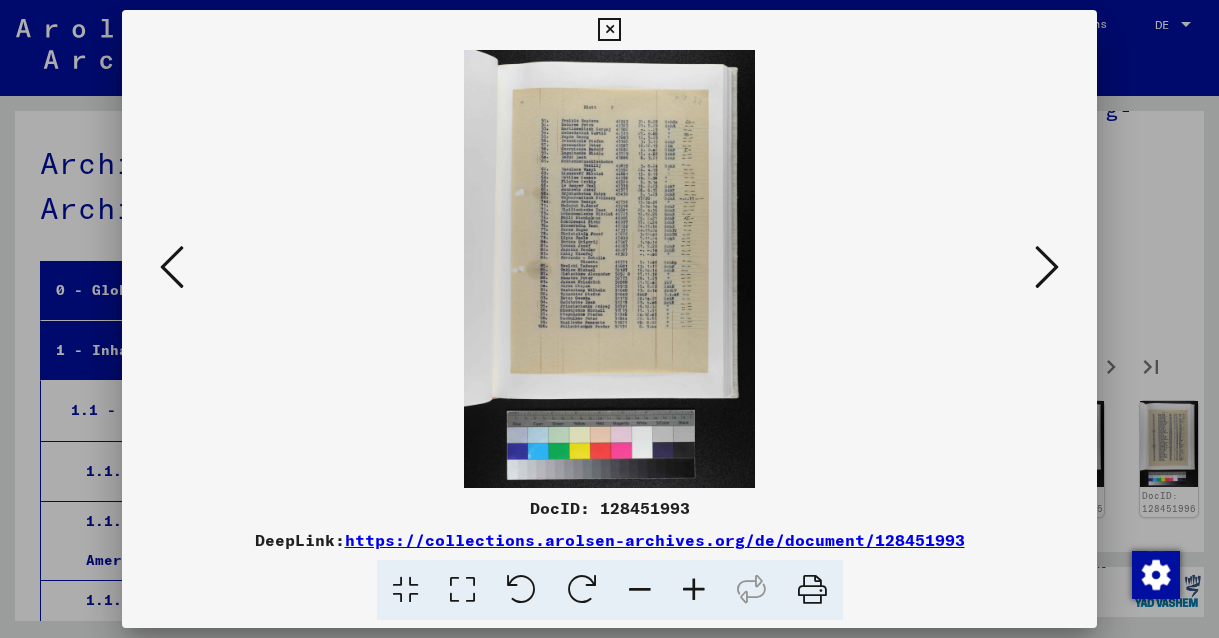 click at bounding box center [1047, 267] 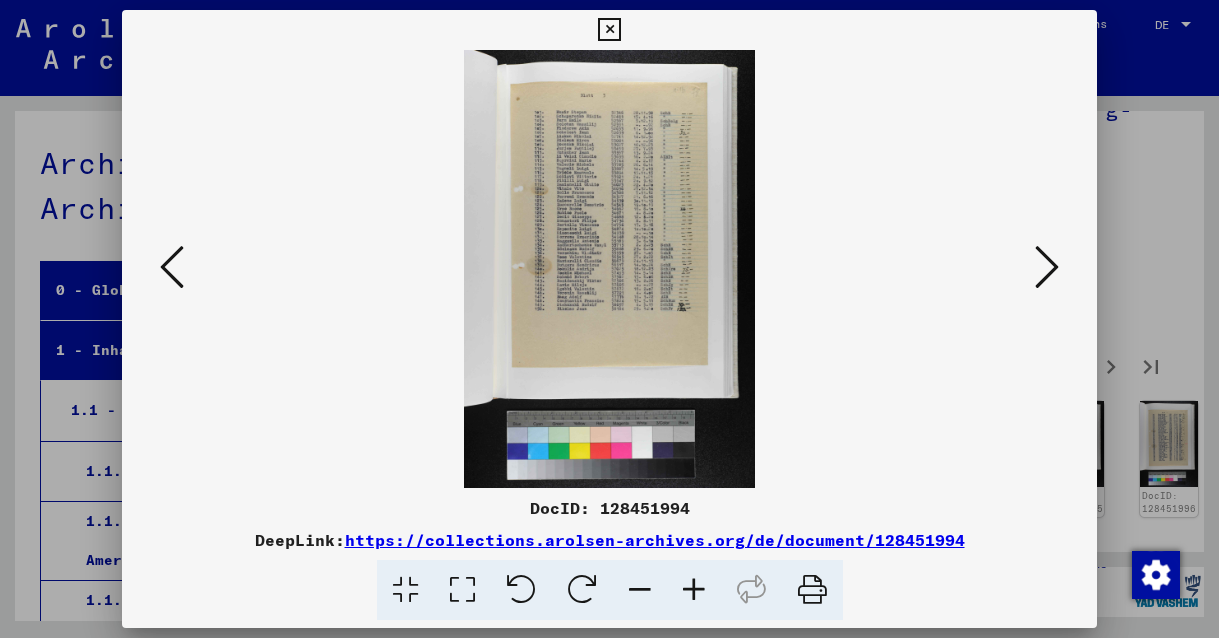 click at bounding box center (609, 269) 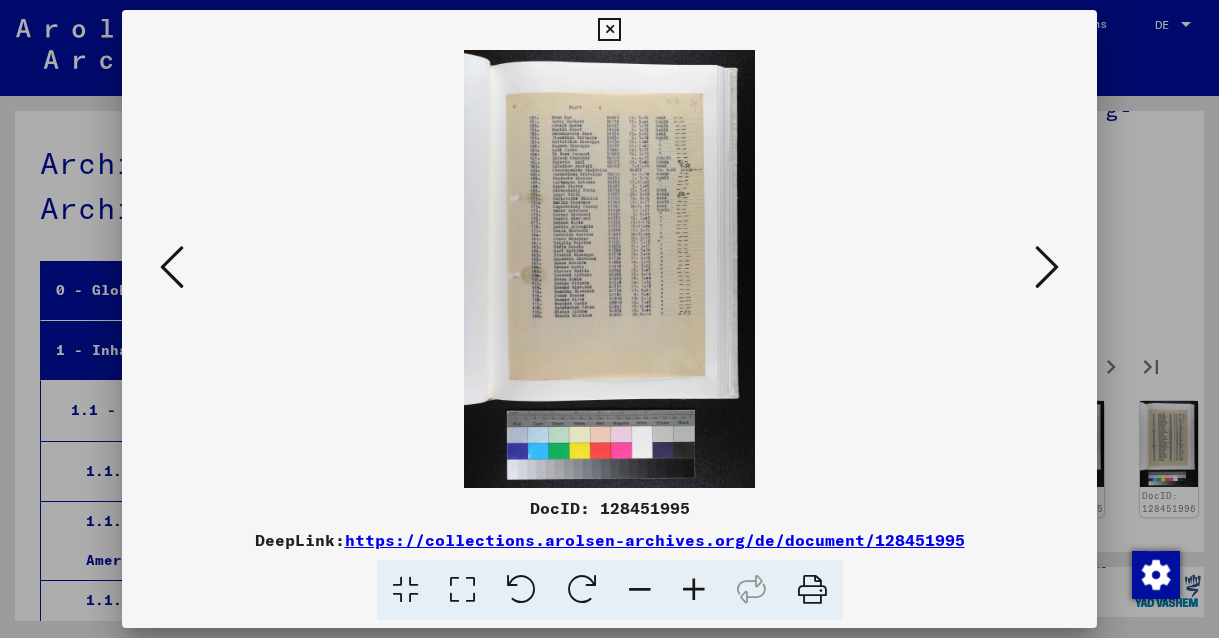 click at bounding box center [609, 269] 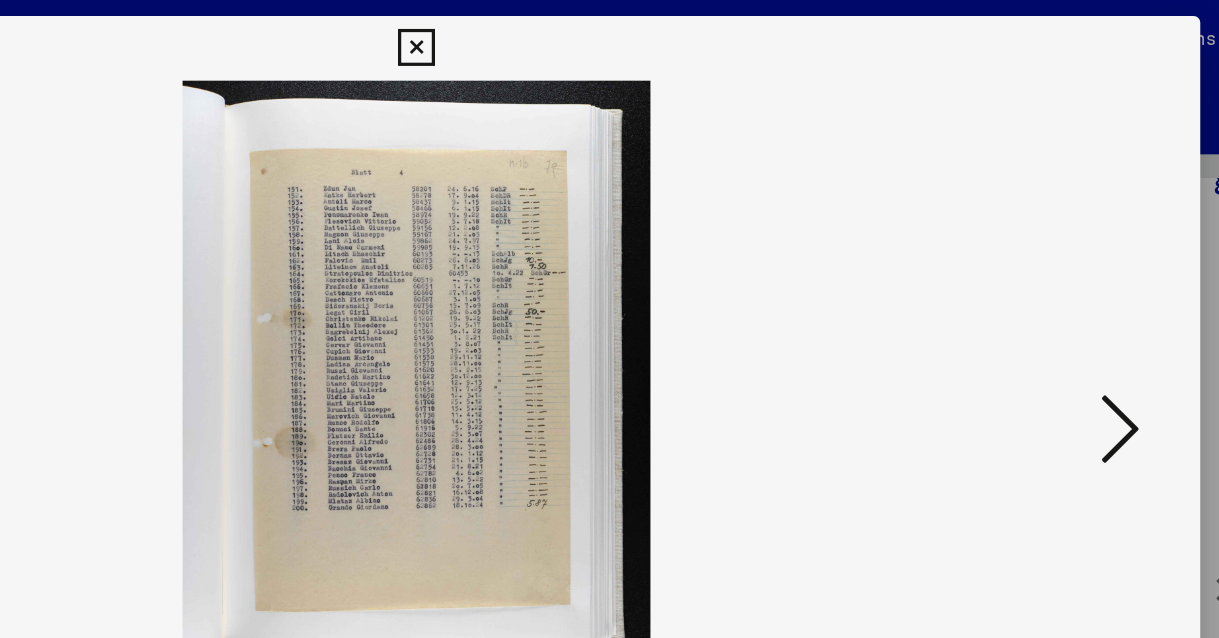 click at bounding box center (1047, 267) 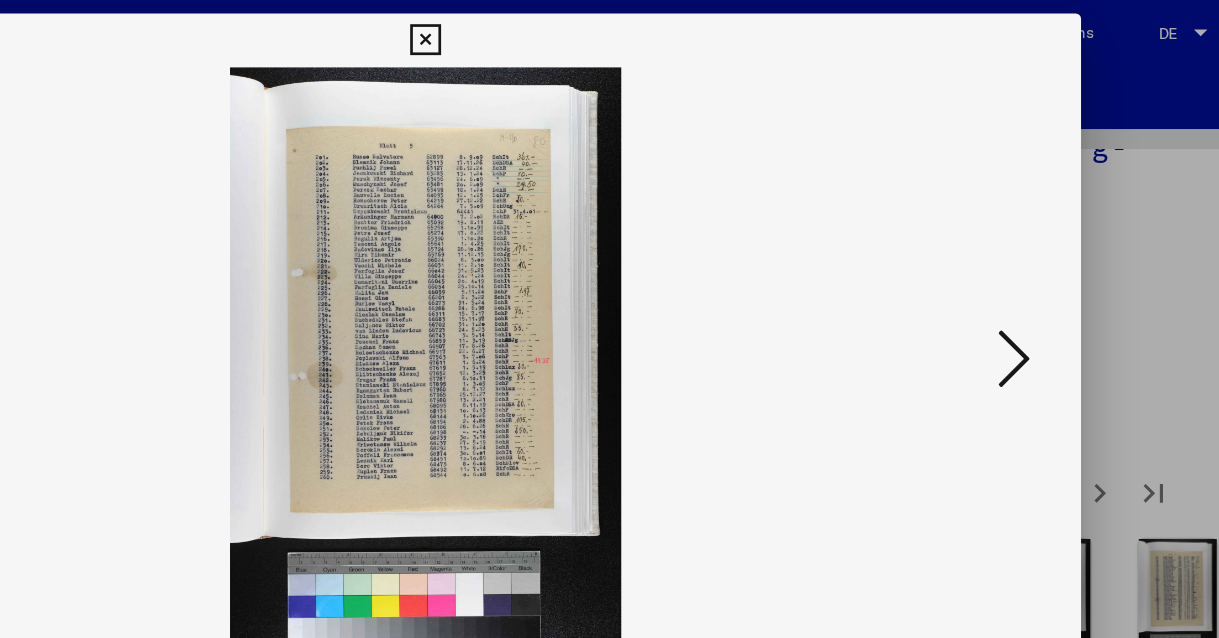 click at bounding box center [1047, 267] 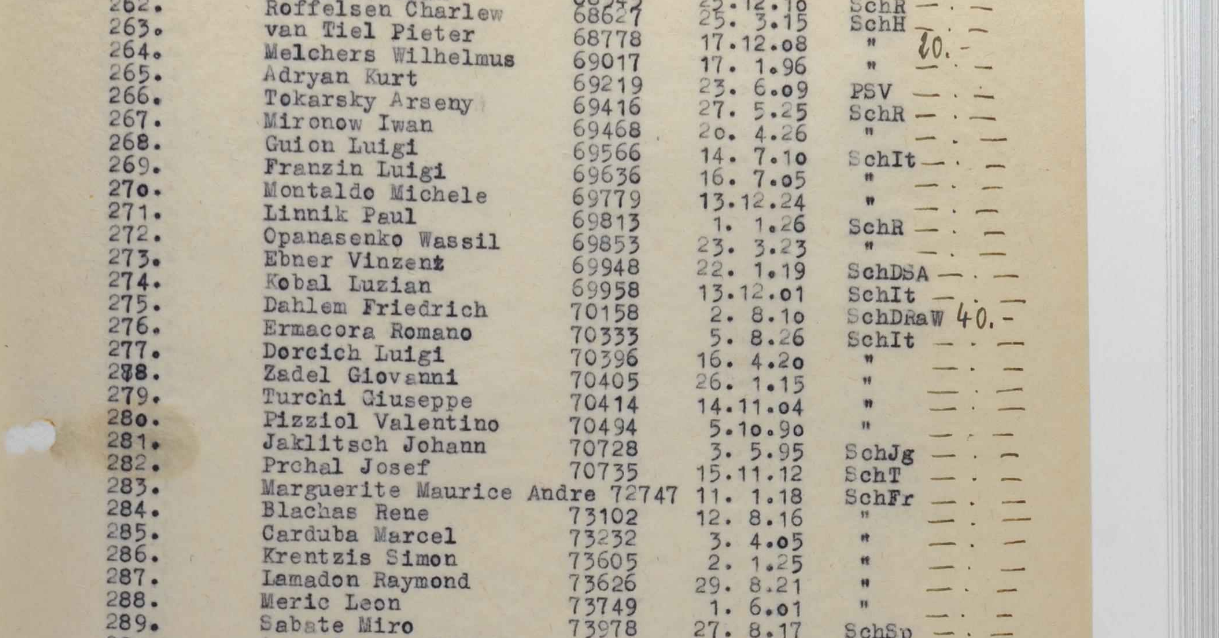 click at bounding box center (609, 269) 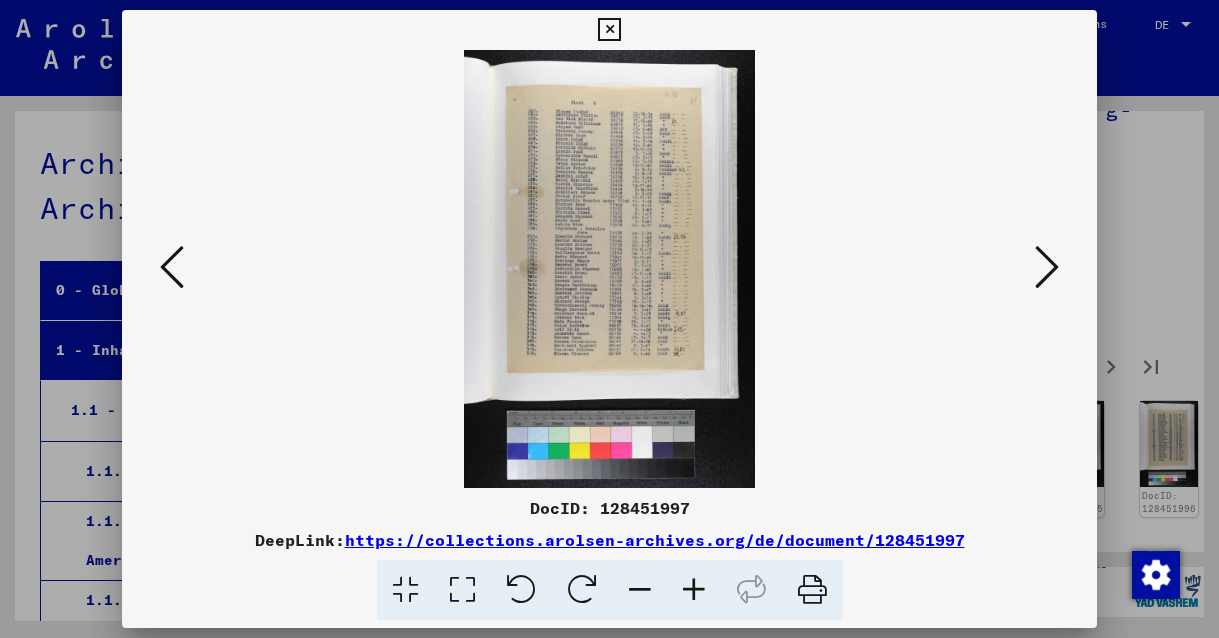 click at bounding box center [1047, 267] 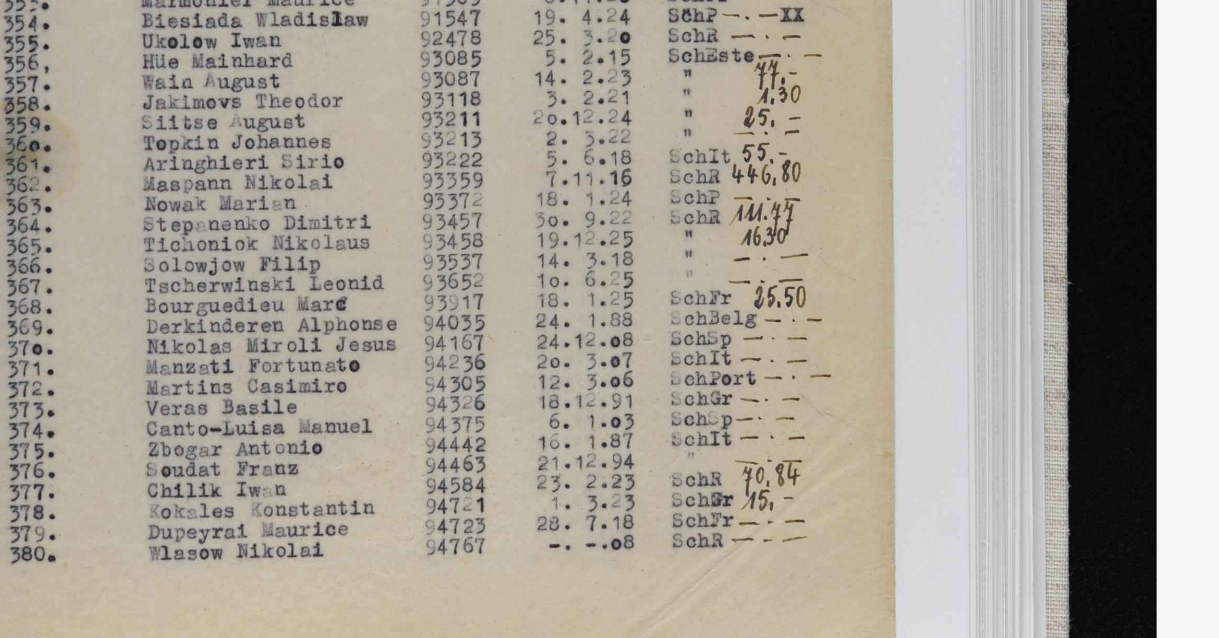 click at bounding box center [609, 269] 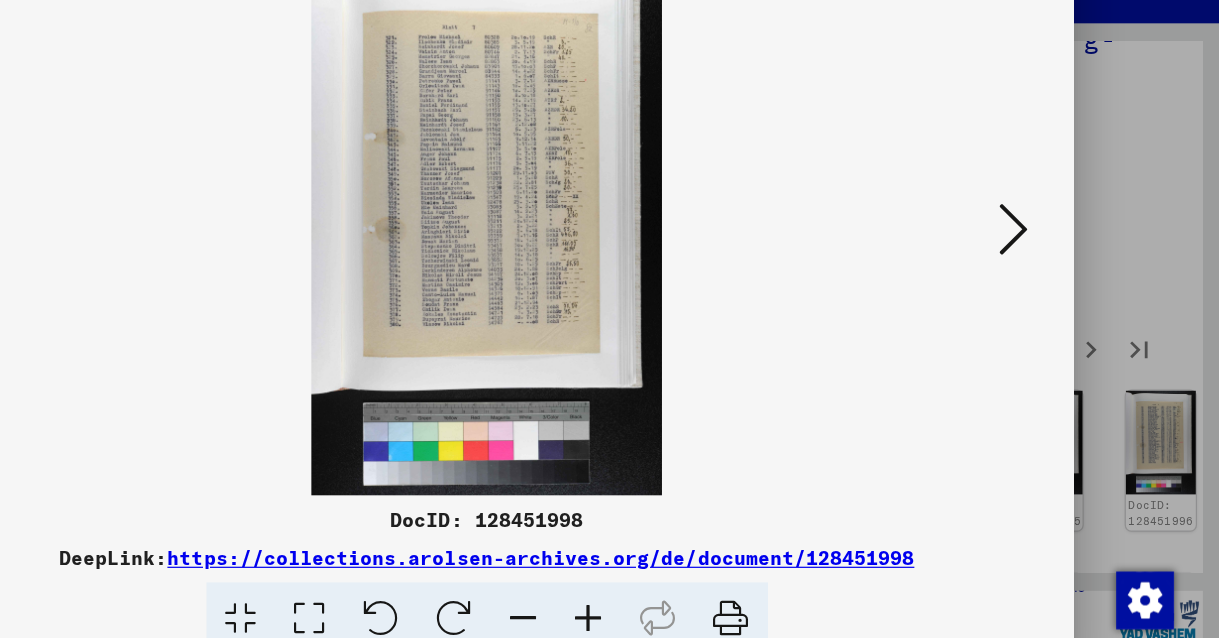click at bounding box center [1047, 267] 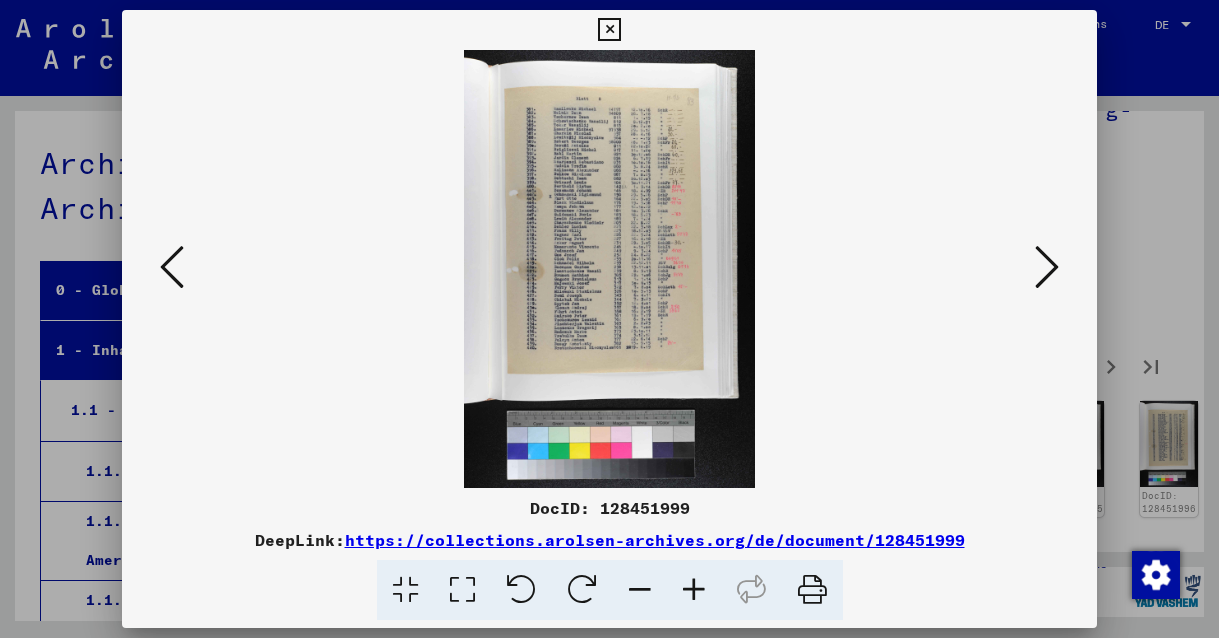 click at bounding box center [1047, 267] 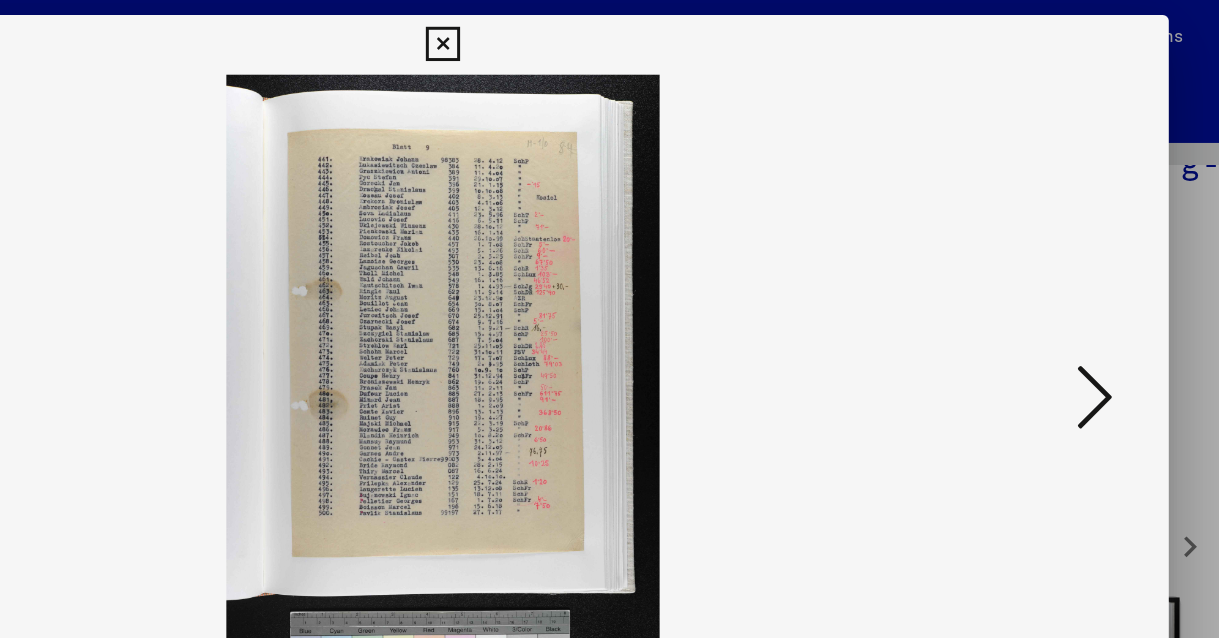 click at bounding box center [1047, 267] 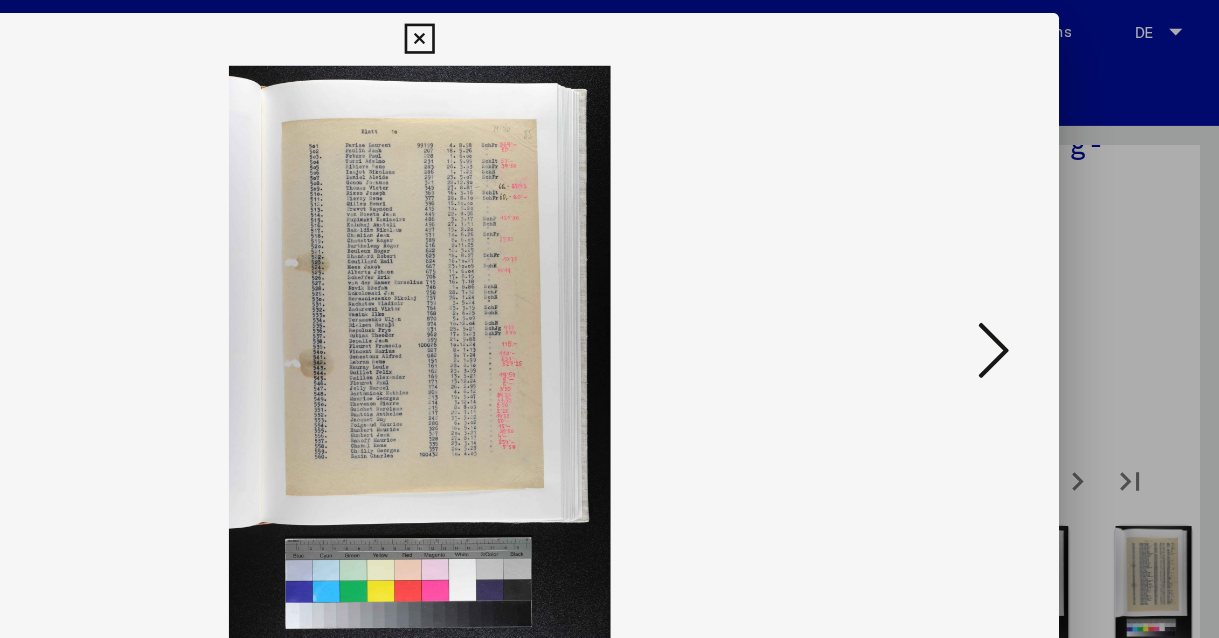 click at bounding box center [1047, 267] 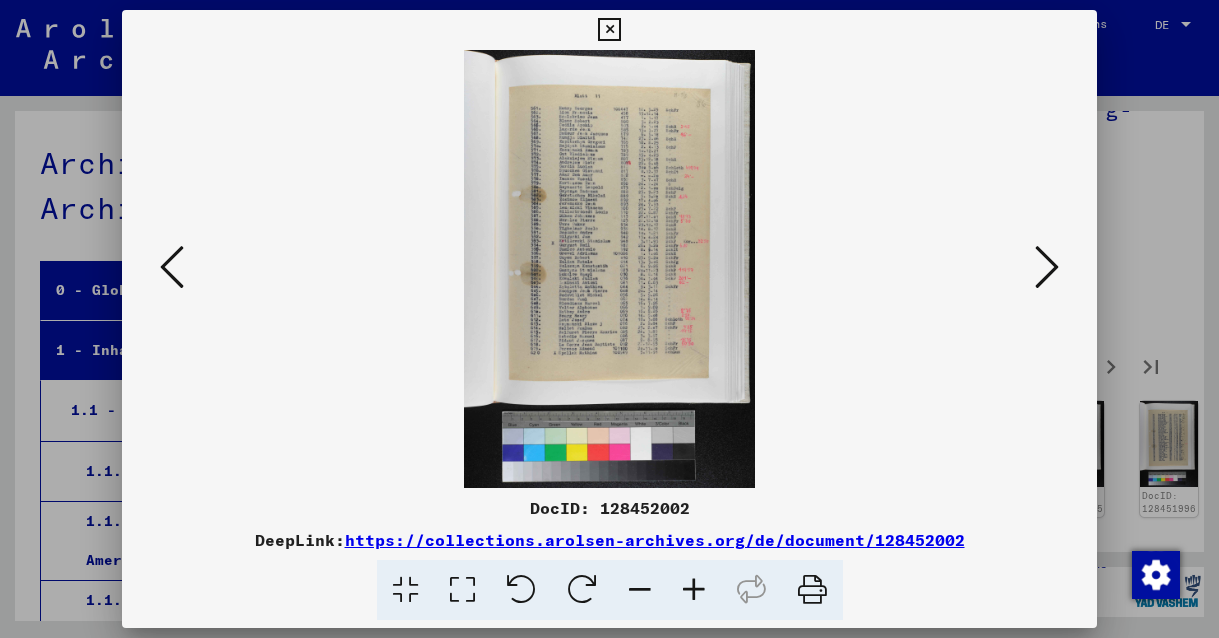 click at bounding box center (1047, 267) 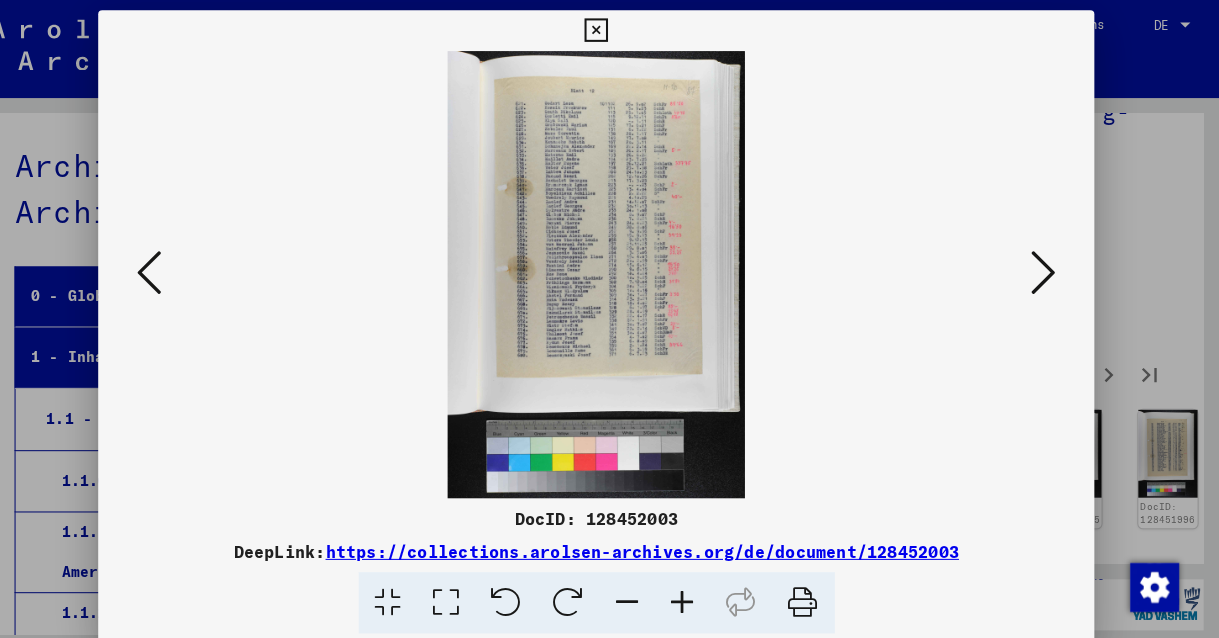 click at bounding box center (1047, 267) 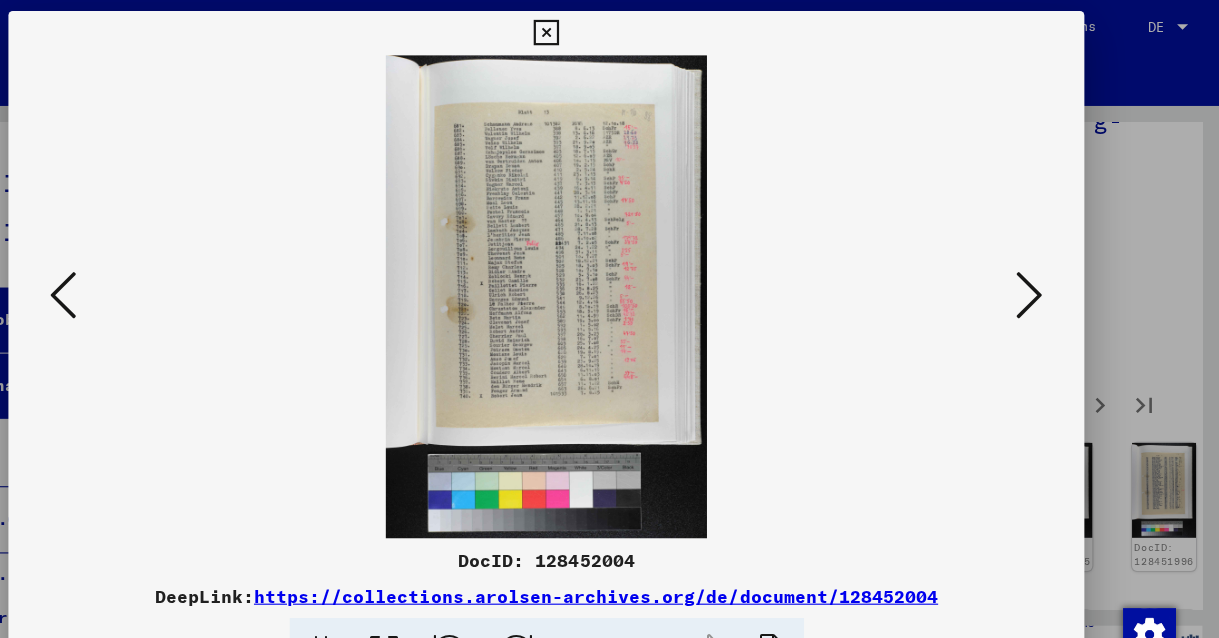 click at bounding box center (1047, 267) 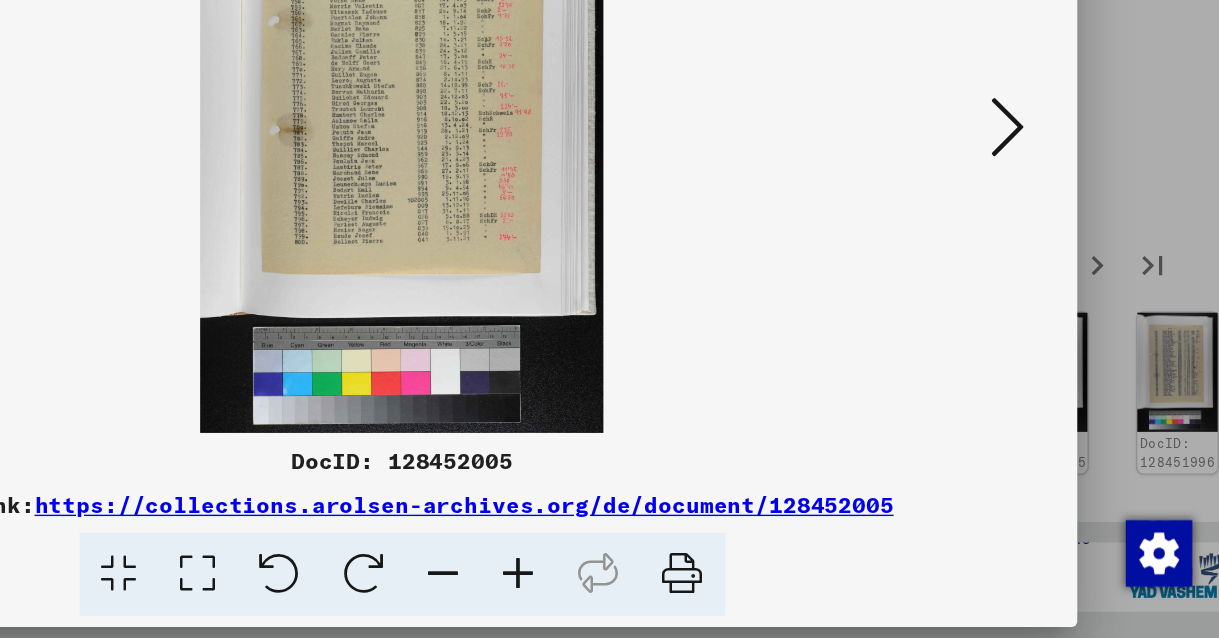 click at bounding box center (1047, 267) 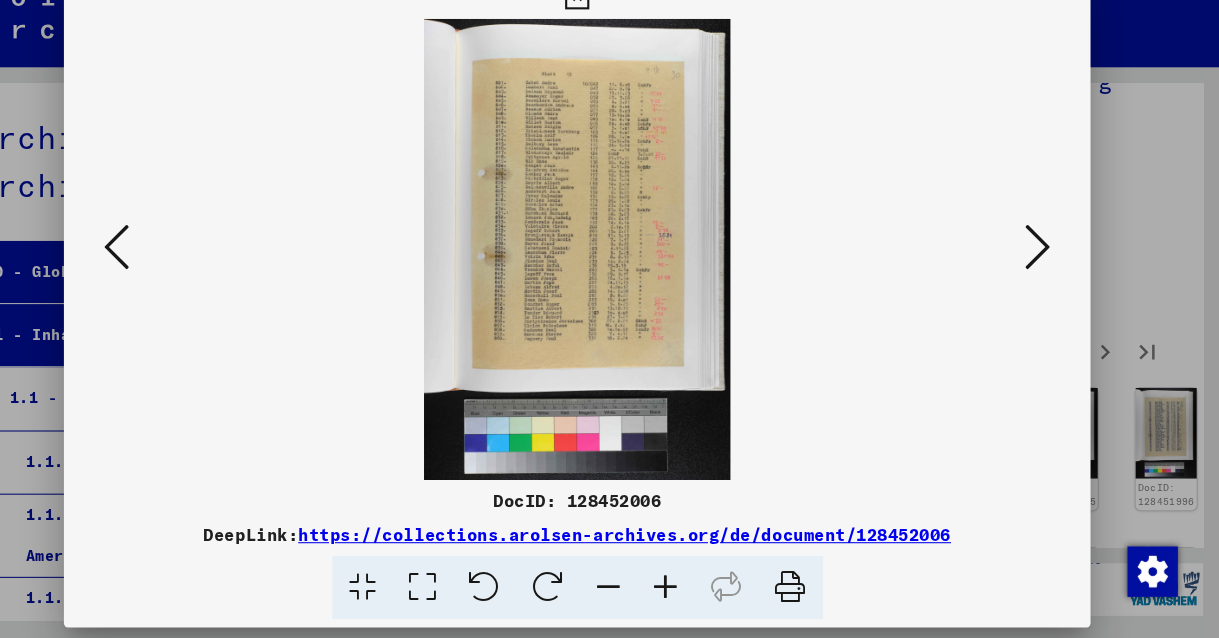 click at bounding box center (1047, 267) 